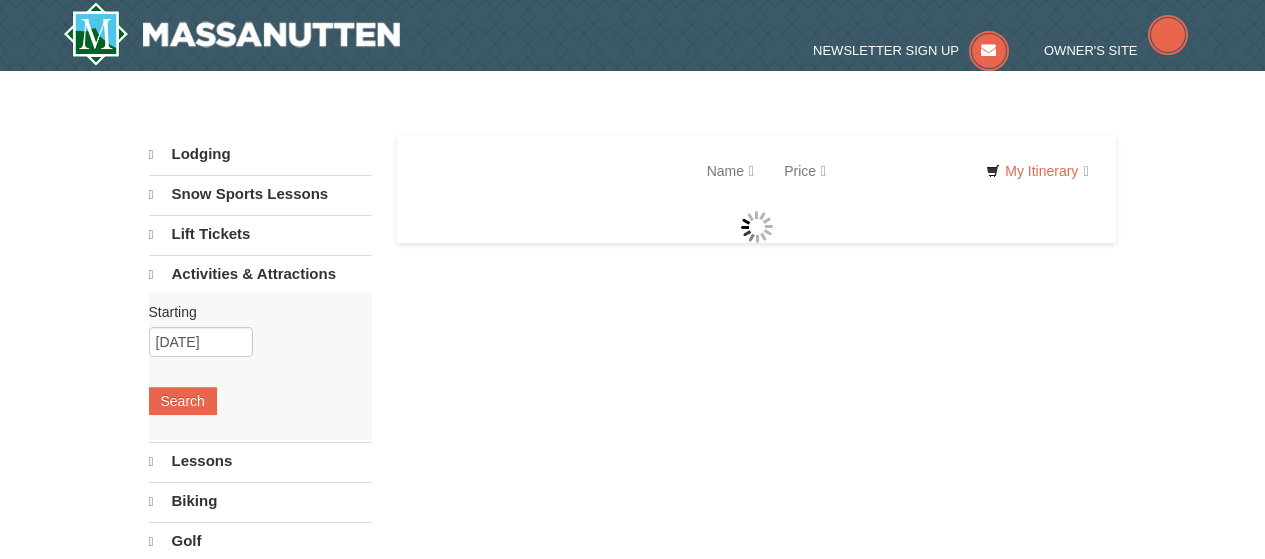 scroll, scrollTop: 0, scrollLeft: 0, axis: both 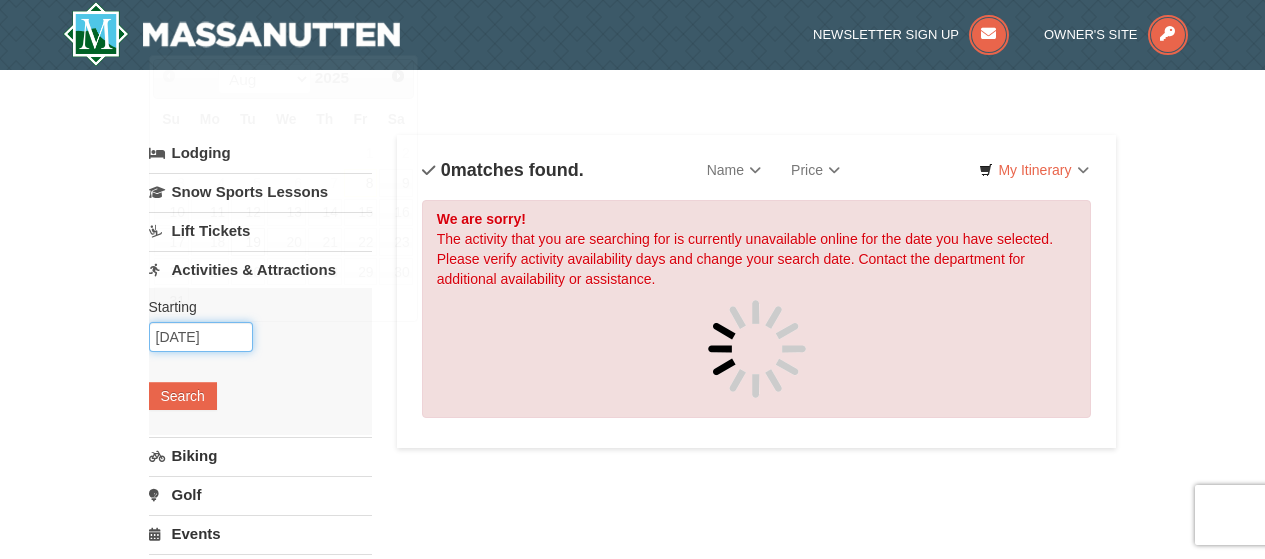 click on "08/19/2025" at bounding box center [201, 337] 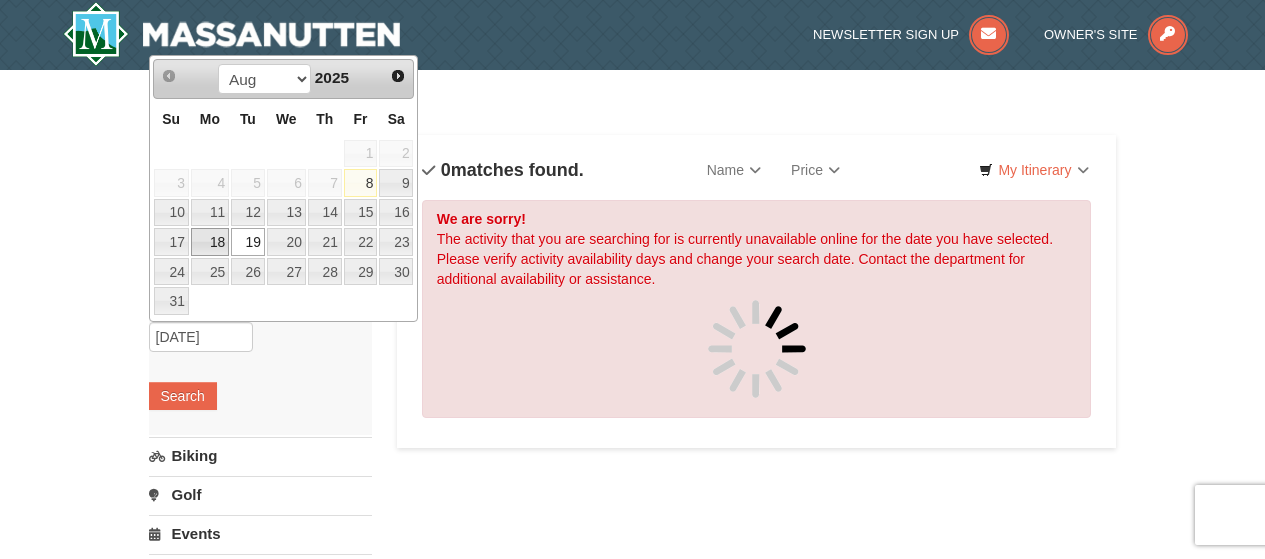 click on "18" at bounding box center (210, 242) 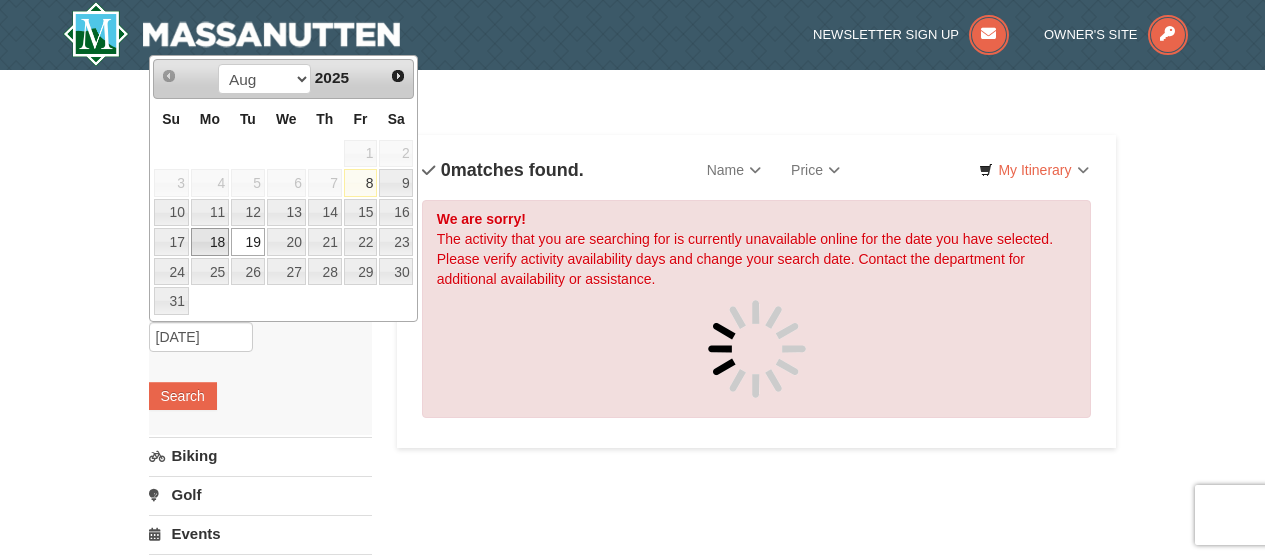 type on "08/18/2025" 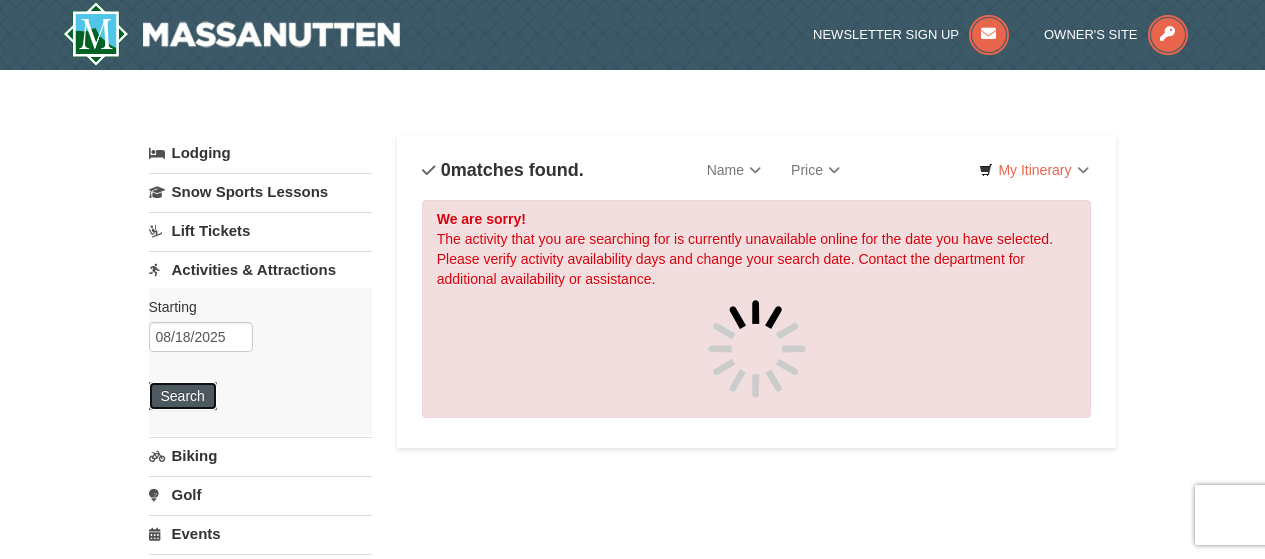 click on "Search" at bounding box center [183, 396] 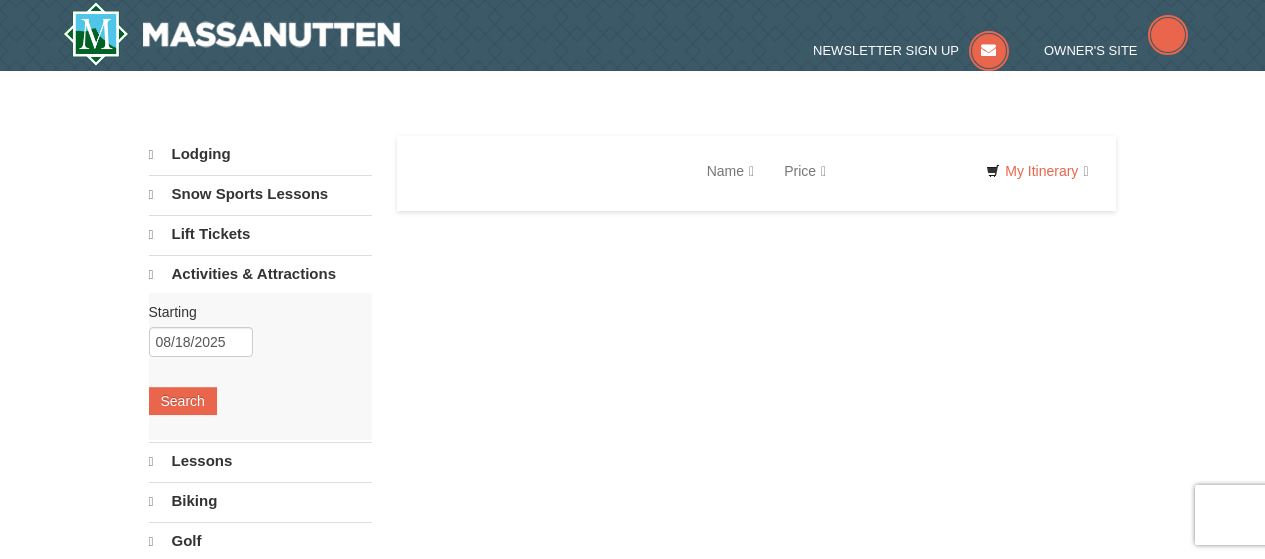scroll, scrollTop: 0, scrollLeft: 0, axis: both 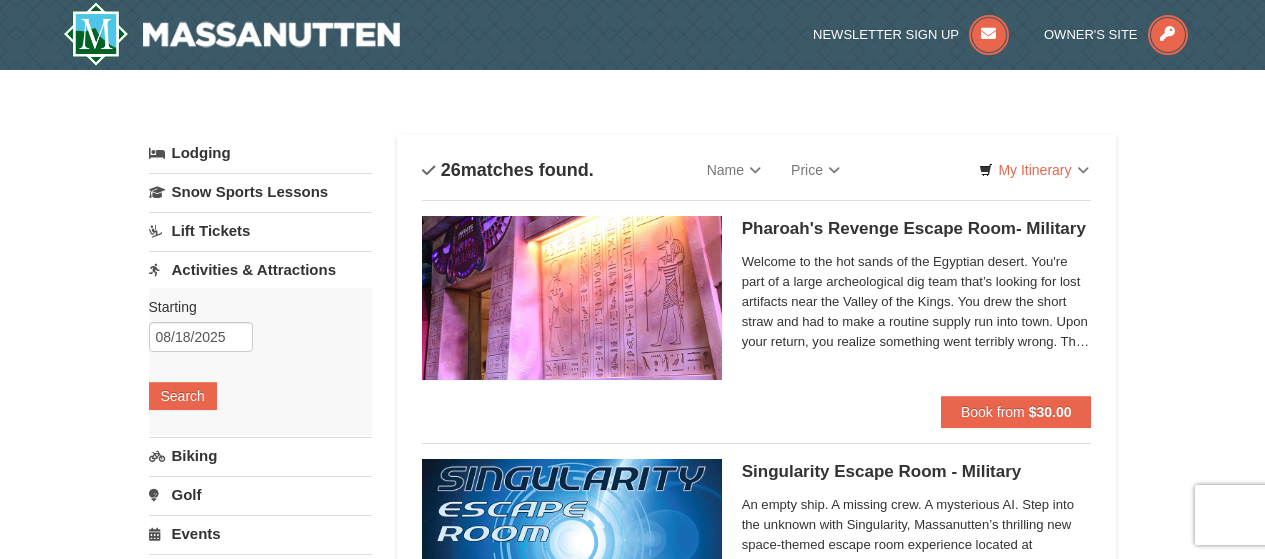 click on "Questions? [PHONE]" at bounding box center (632, 3341) 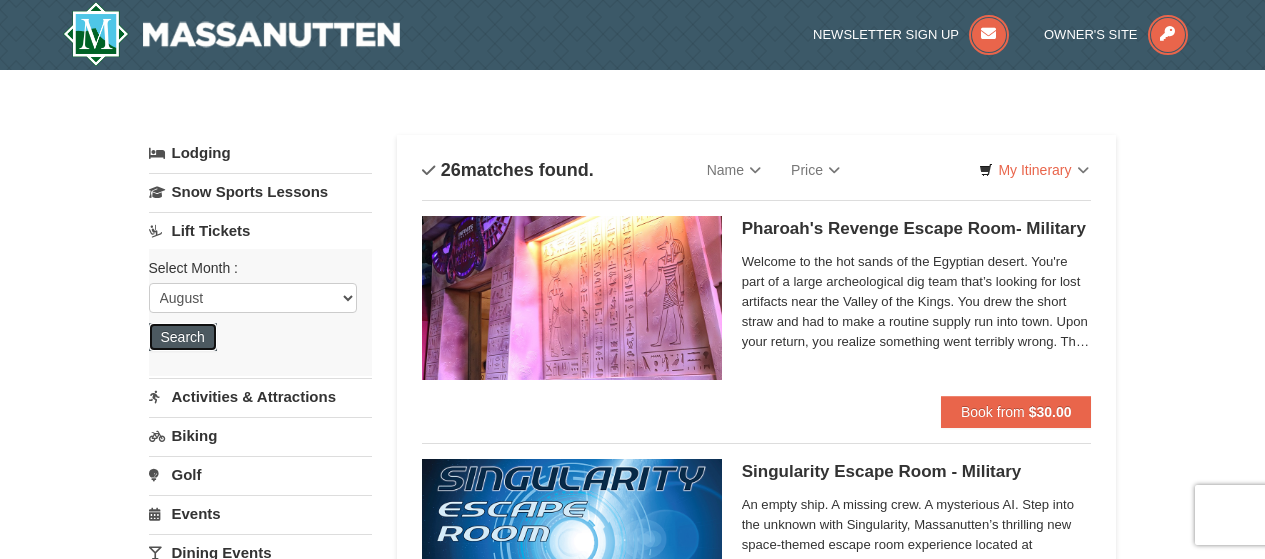 click on "Search" at bounding box center (183, 337) 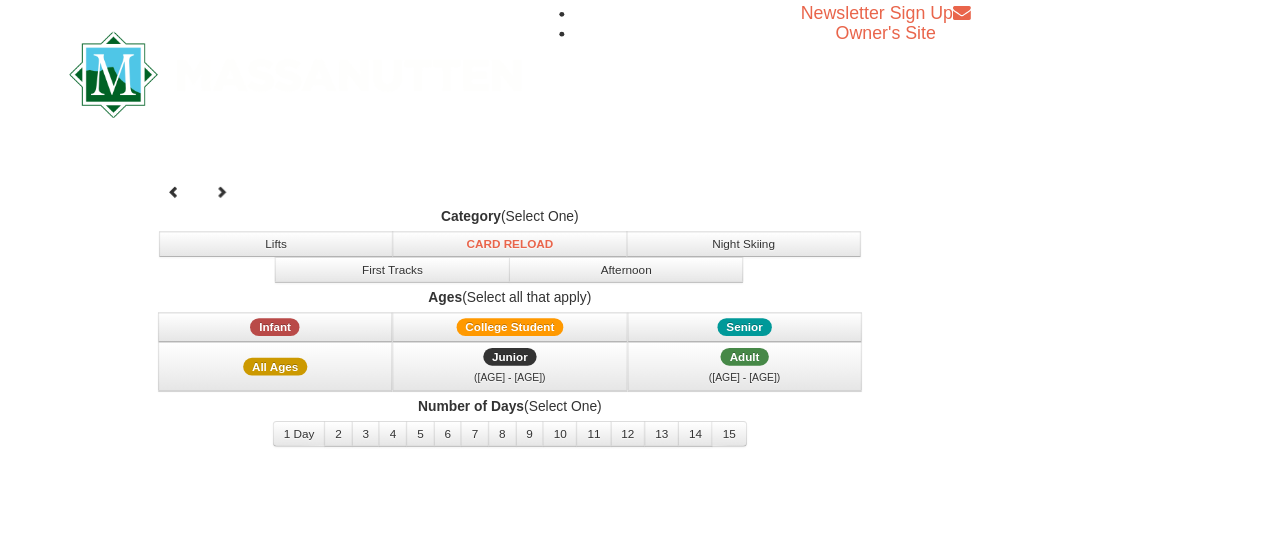 scroll, scrollTop: 0, scrollLeft: 0, axis: both 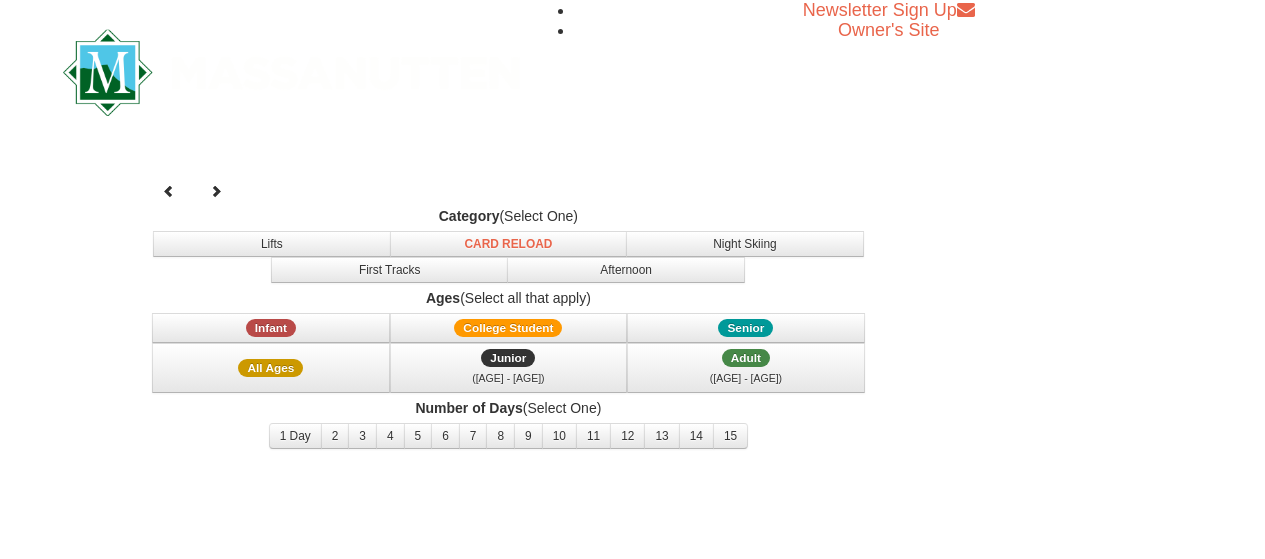 select on "8" 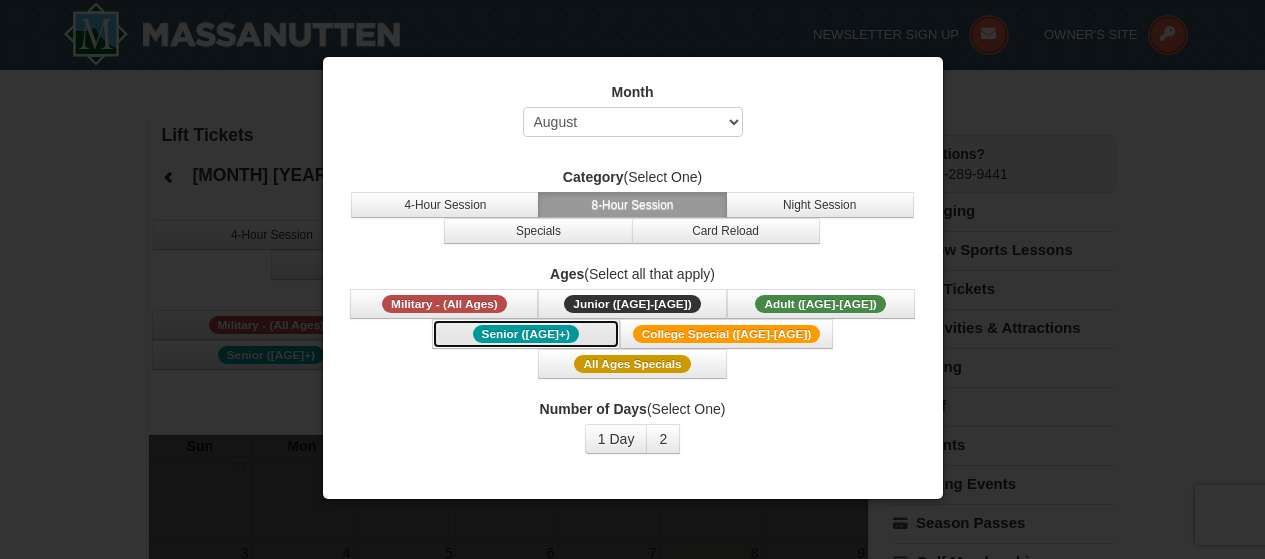 drag, startPoint x: 439, startPoint y: 337, endPoint x: 439, endPoint y: 423, distance: 86 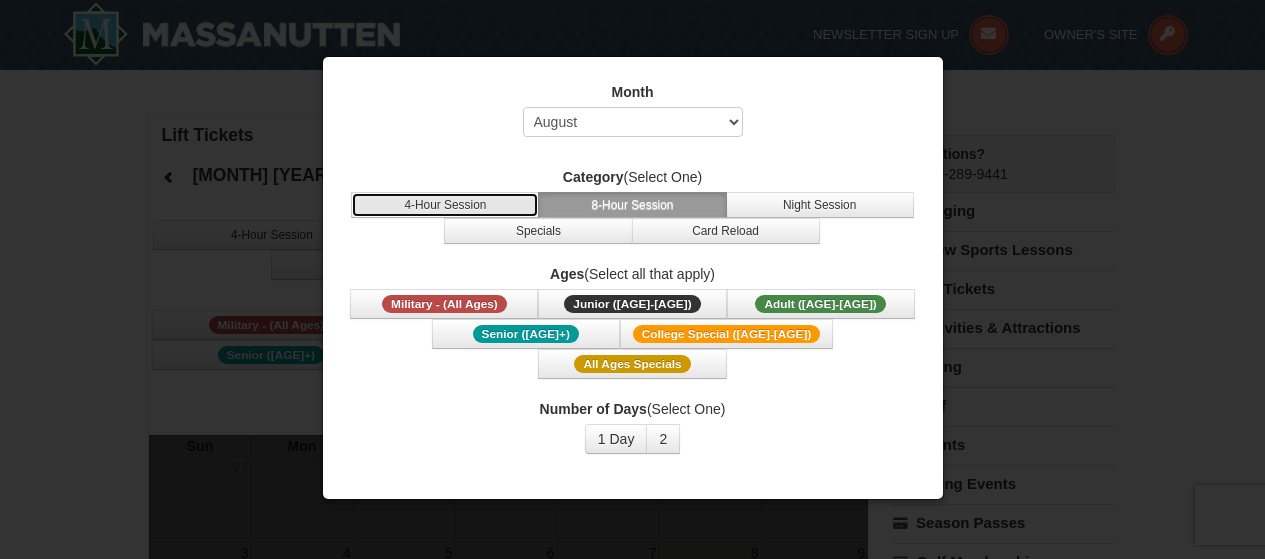 click on "4-Hour Session" at bounding box center [445, 205] 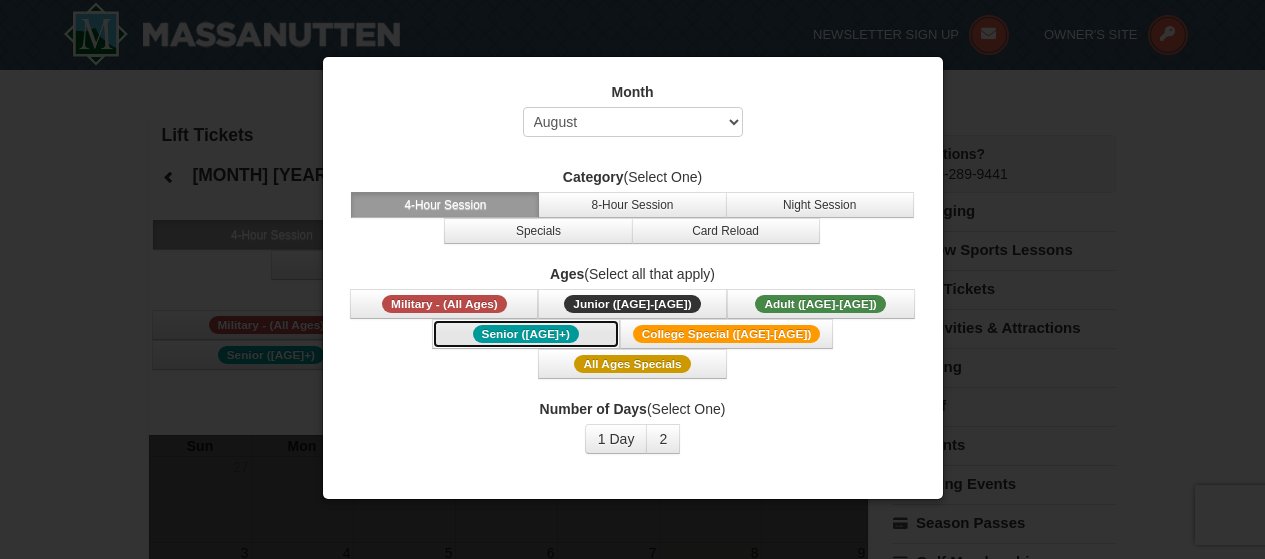 click on "Senior (62+)" at bounding box center (526, 334) 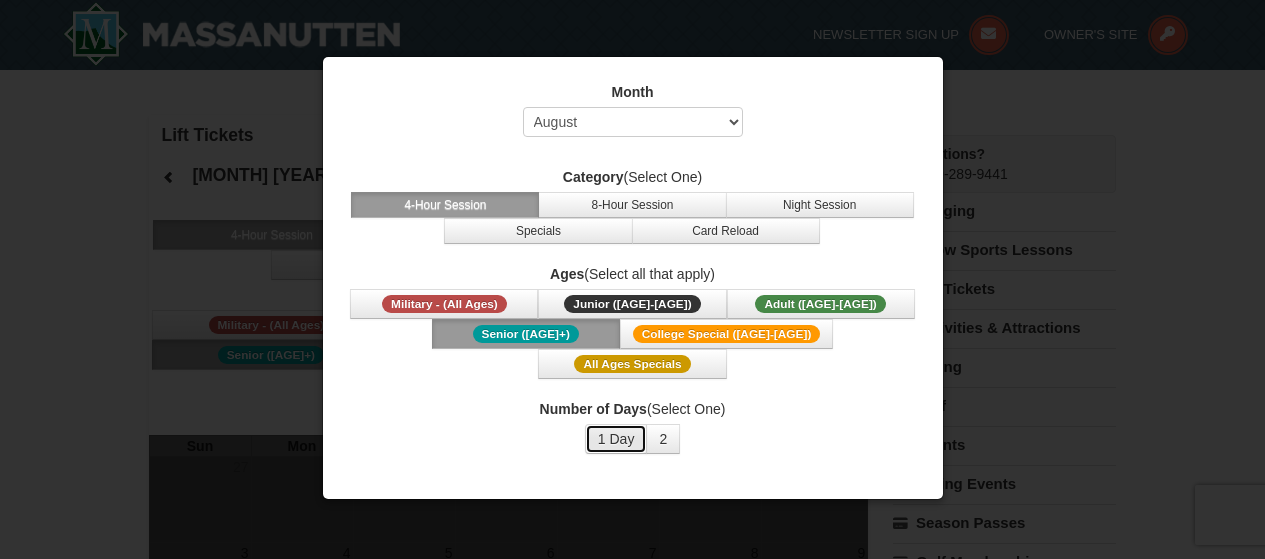 click on "1 Day" at bounding box center [616, 439] 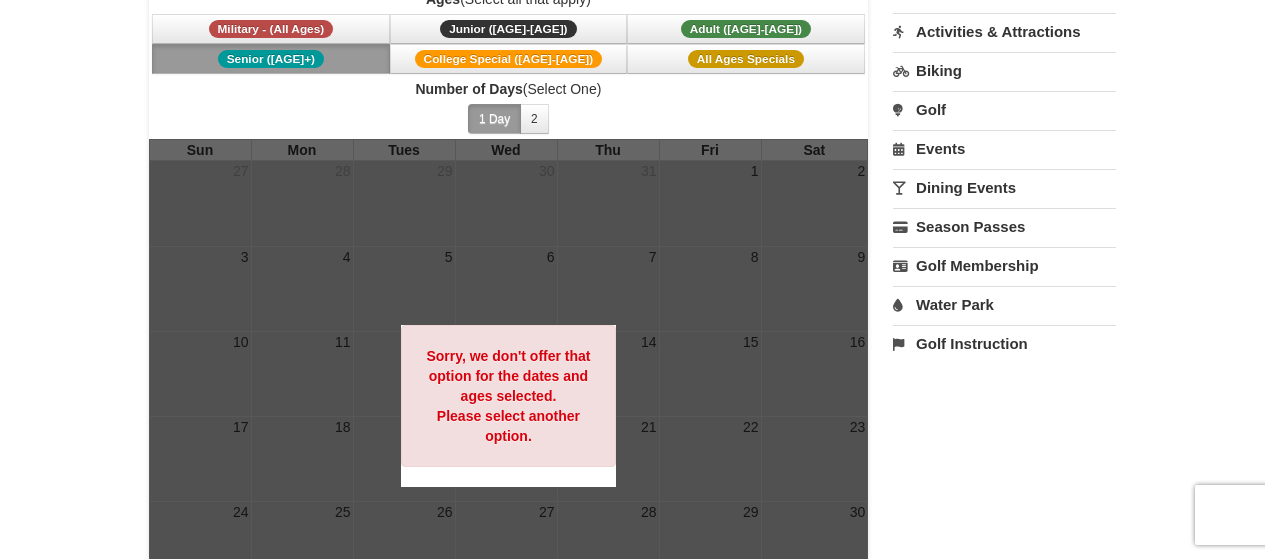 scroll, scrollTop: 300, scrollLeft: 0, axis: vertical 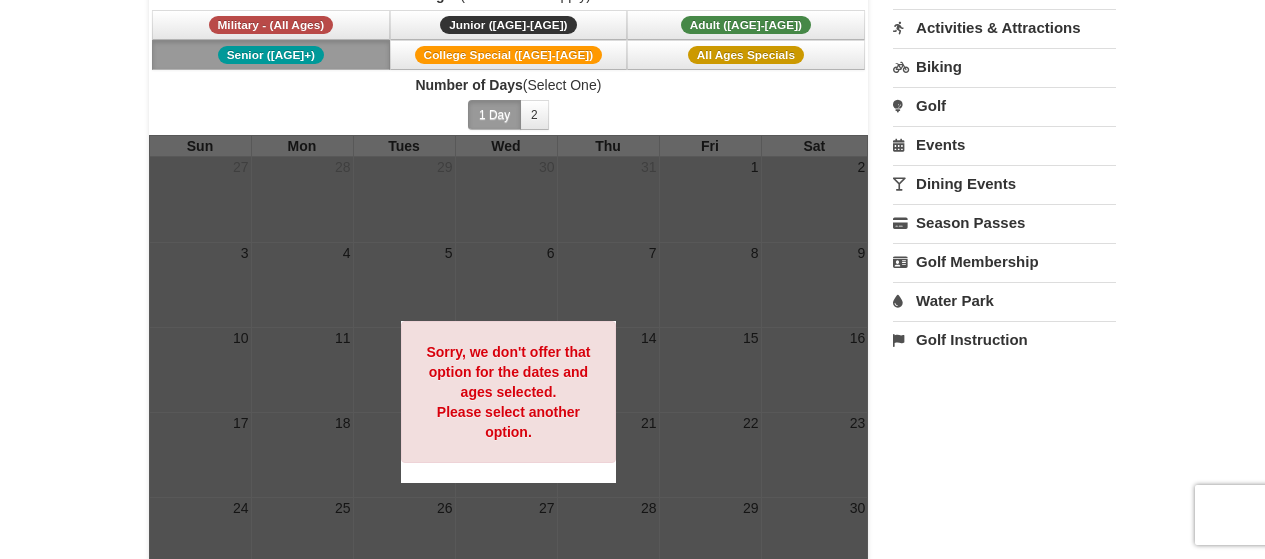 click on "Dining Events" at bounding box center [1004, 183] 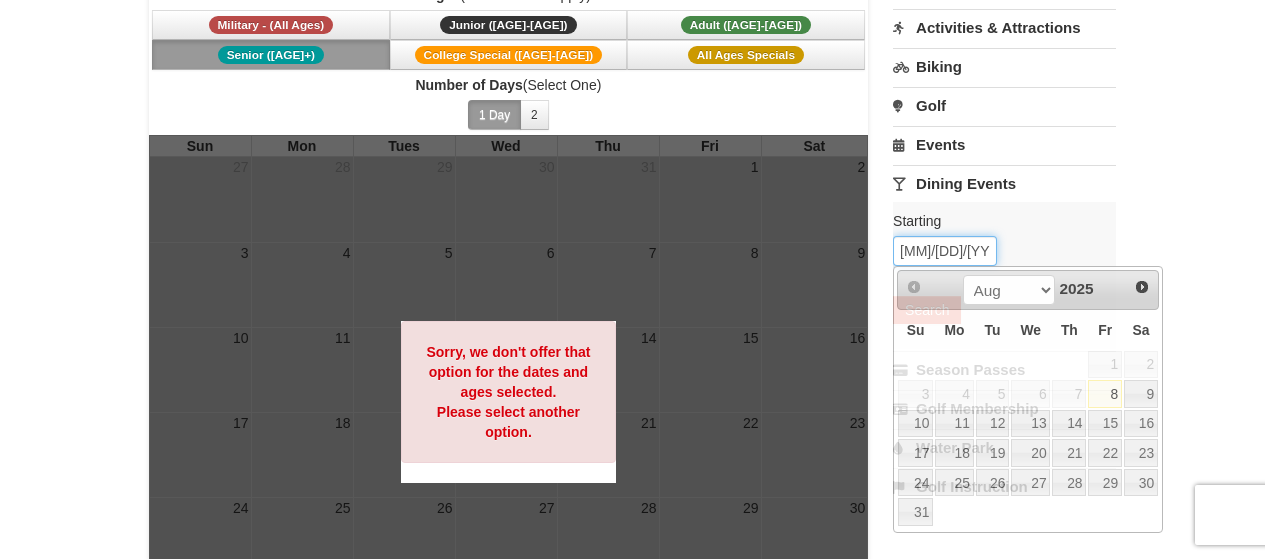 click on "08/08/2025" at bounding box center (945, 251) 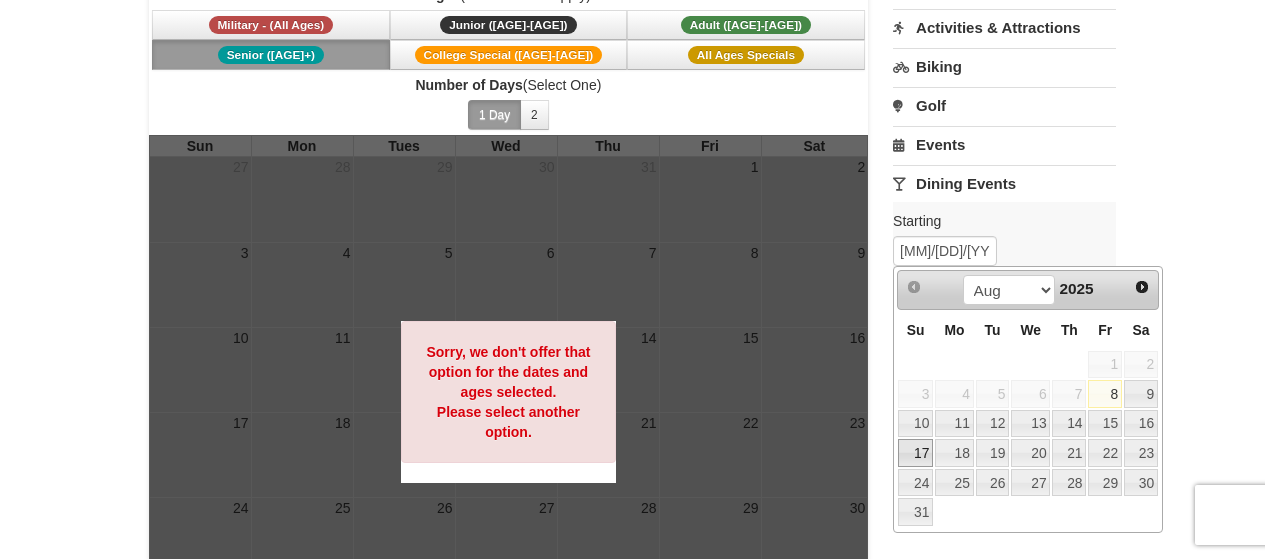 click on "17" at bounding box center [915, 453] 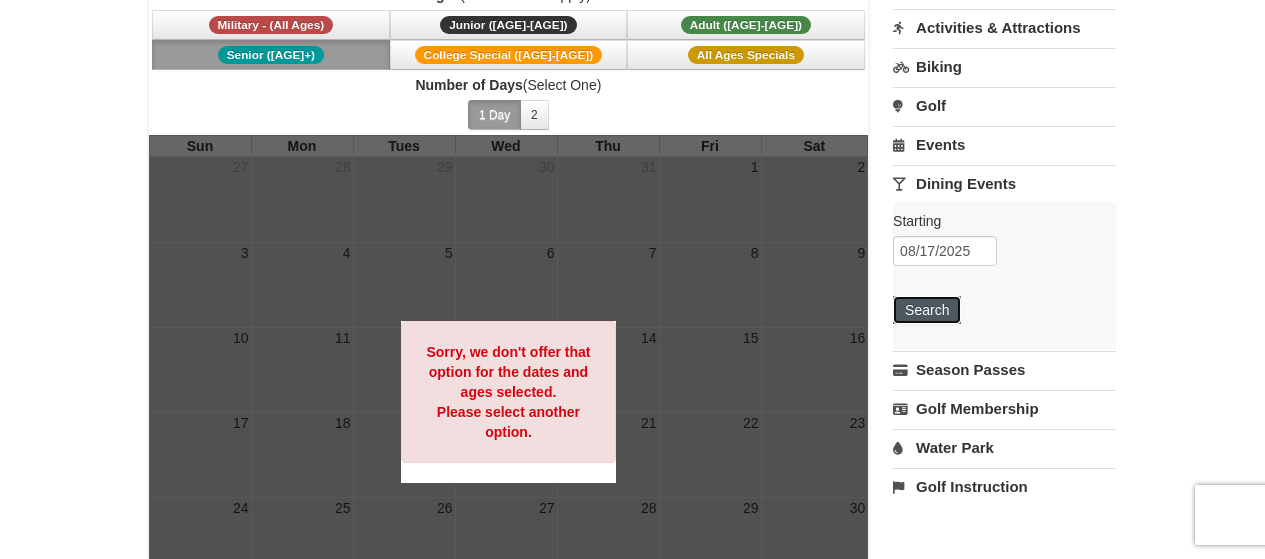 click on "Search" at bounding box center [927, 310] 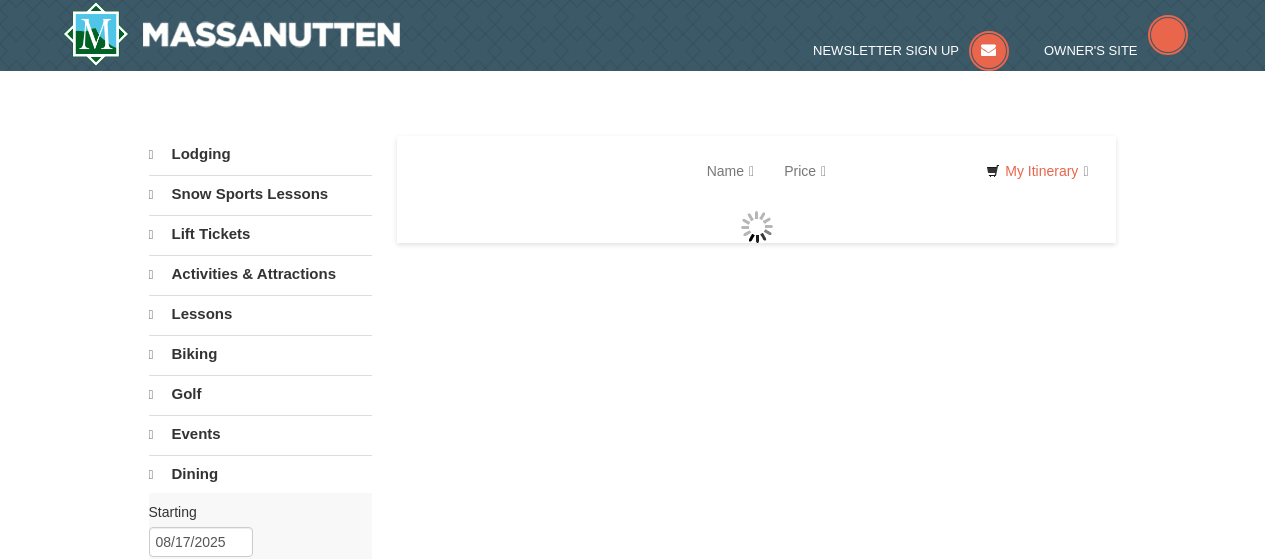 scroll, scrollTop: 0, scrollLeft: 0, axis: both 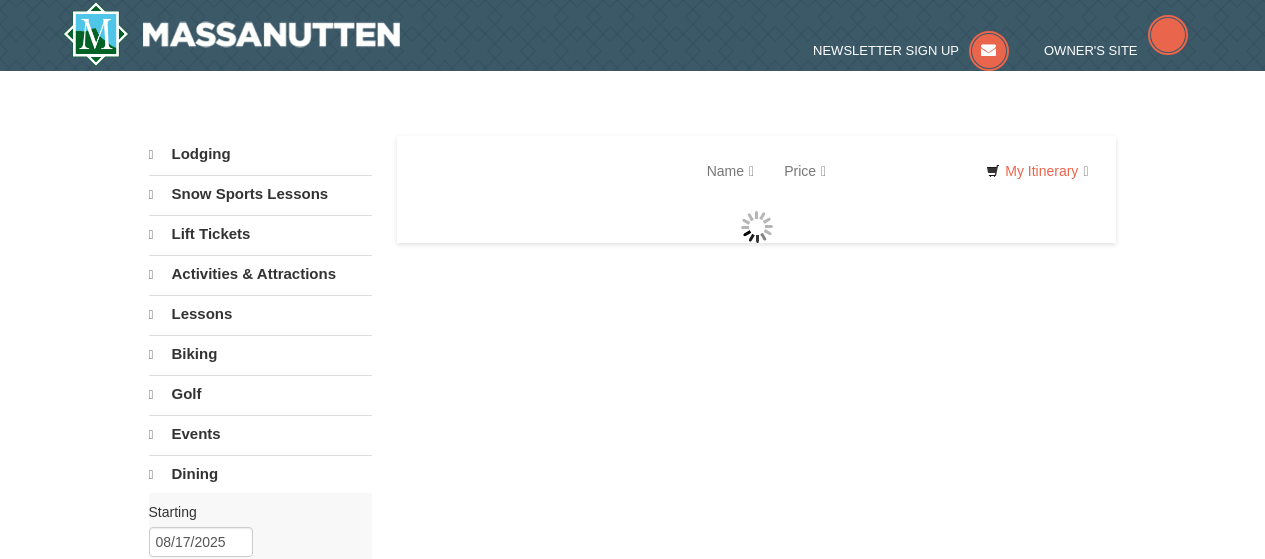 select on "8" 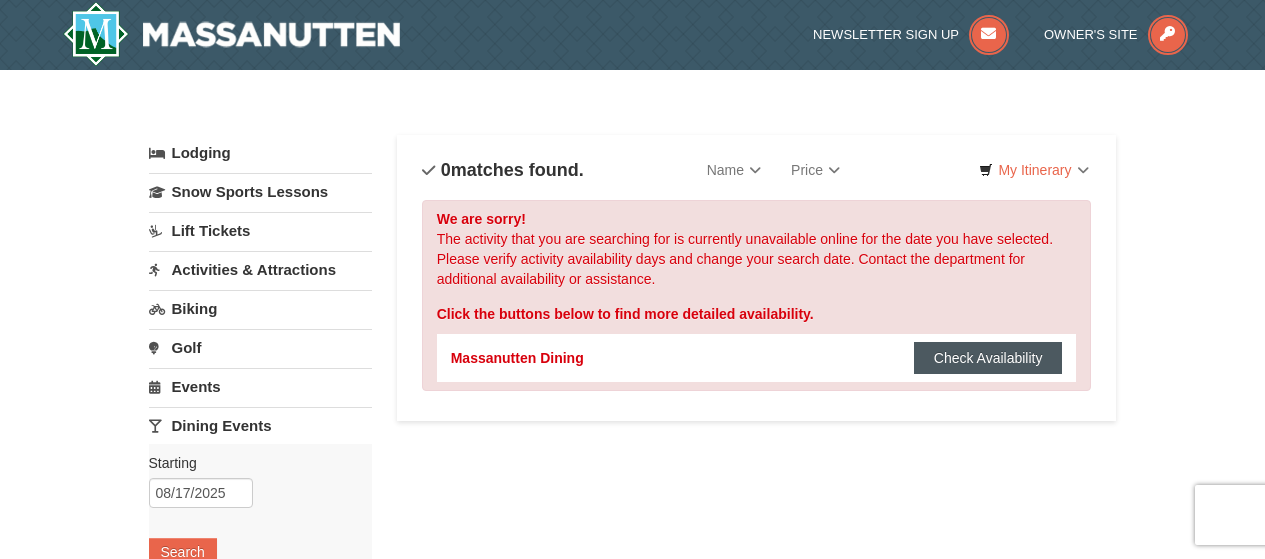 click on "Check Availability" at bounding box center [988, 358] 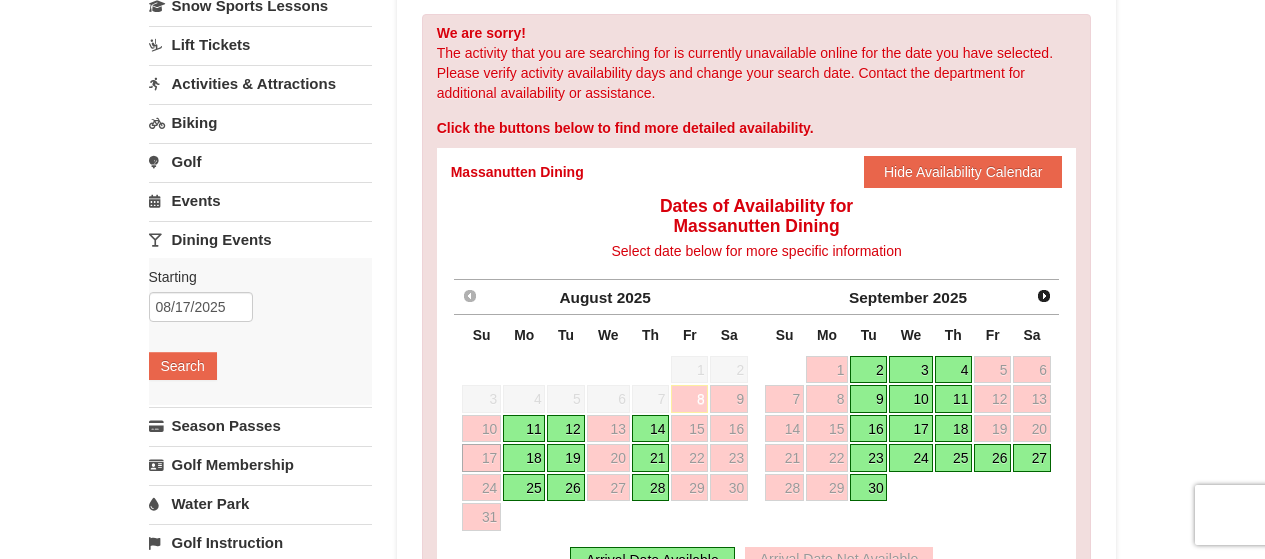 scroll, scrollTop: 200, scrollLeft: 0, axis: vertical 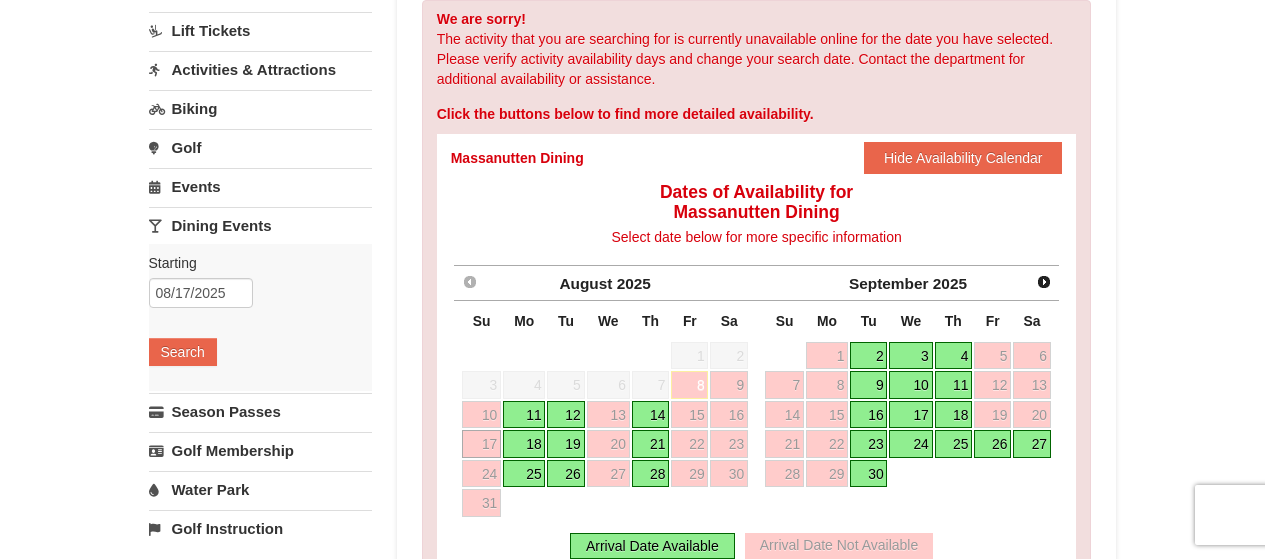 click on "18" at bounding box center (524, 444) 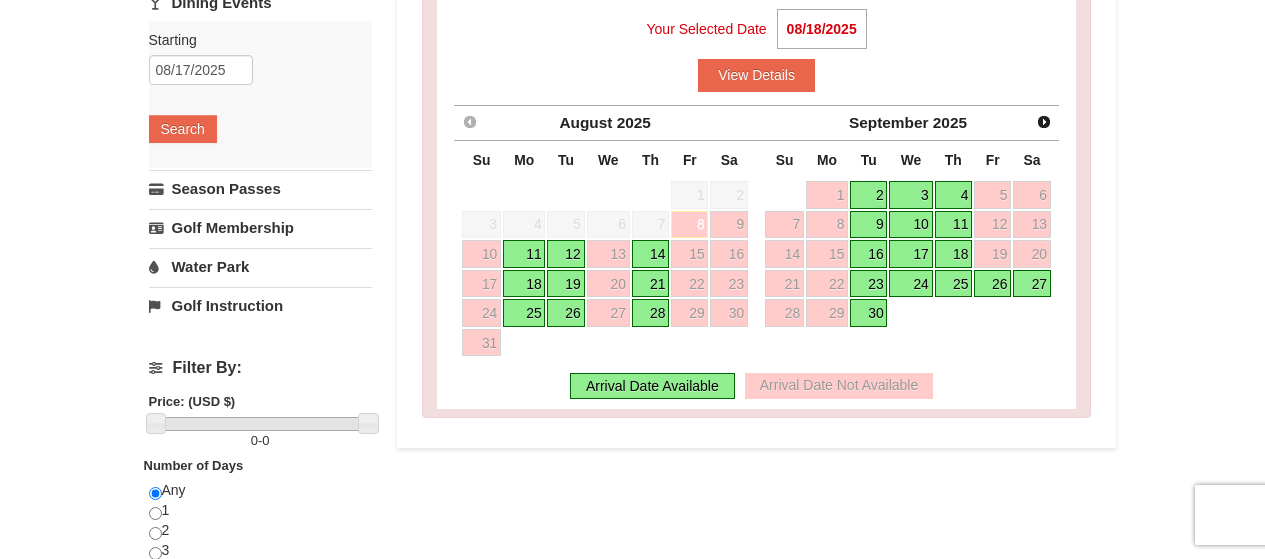scroll, scrollTop: 500, scrollLeft: 0, axis: vertical 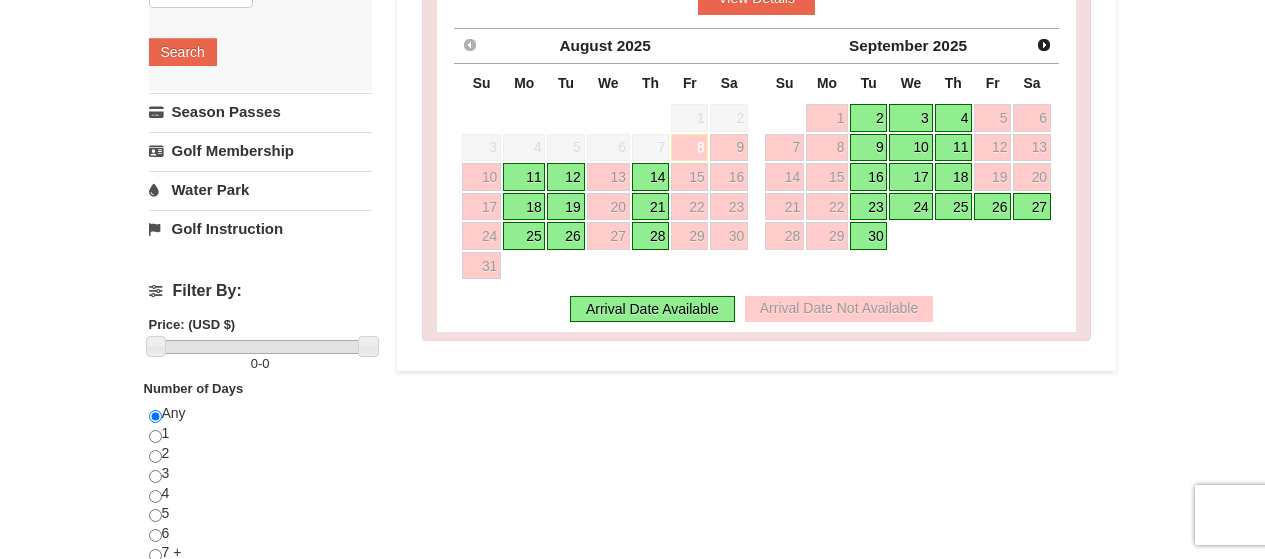 click on "Arrival Date Available" at bounding box center (652, 309) 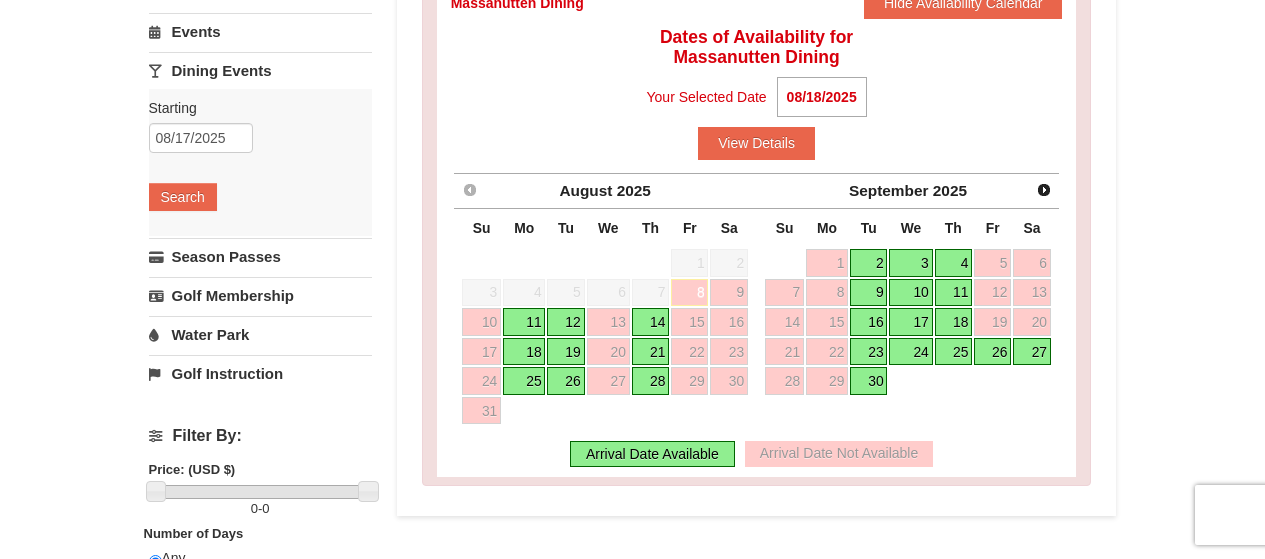 scroll, scrollTop: 300, scrollLeft: 0, axis: vertical 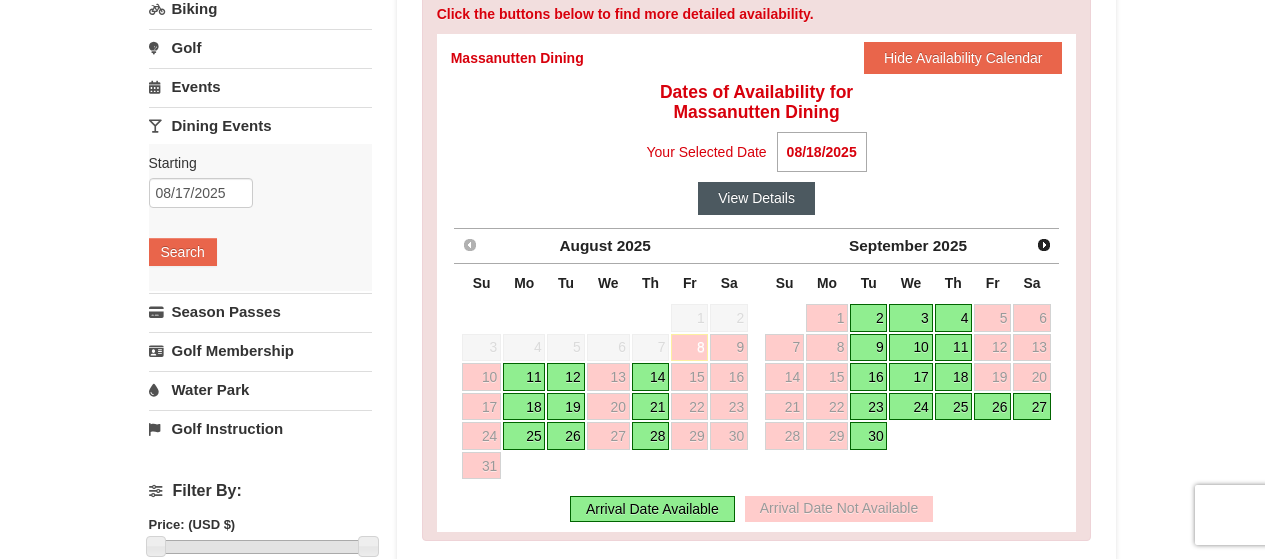 click on "View Details" at bounding box center [756, 198] 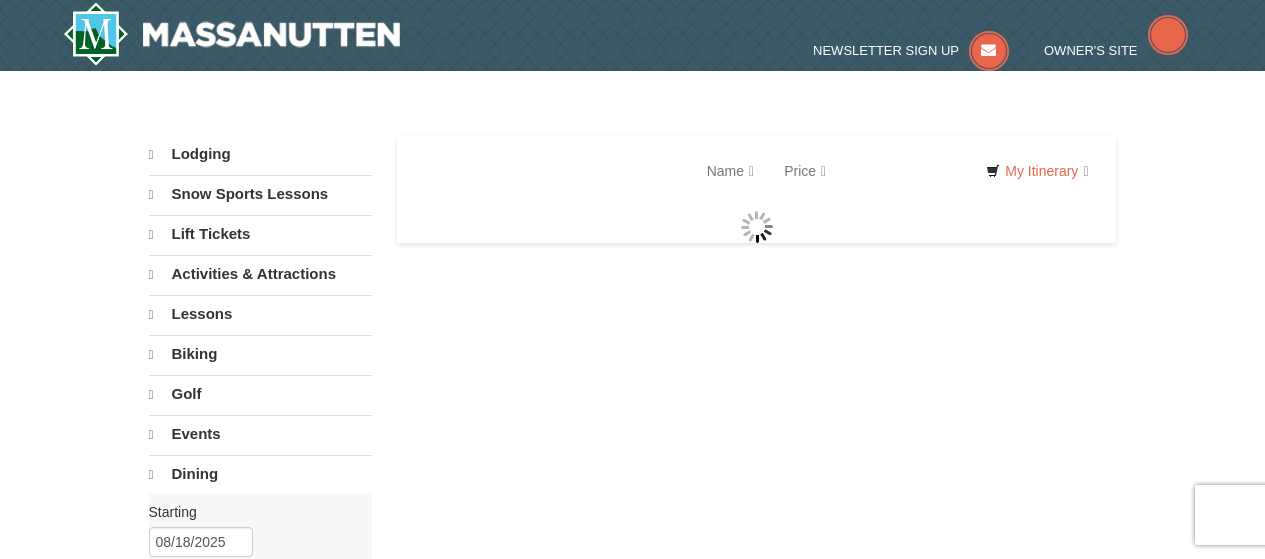 scroll, scrollTop: 0, scrollLeft: 0, axis: both 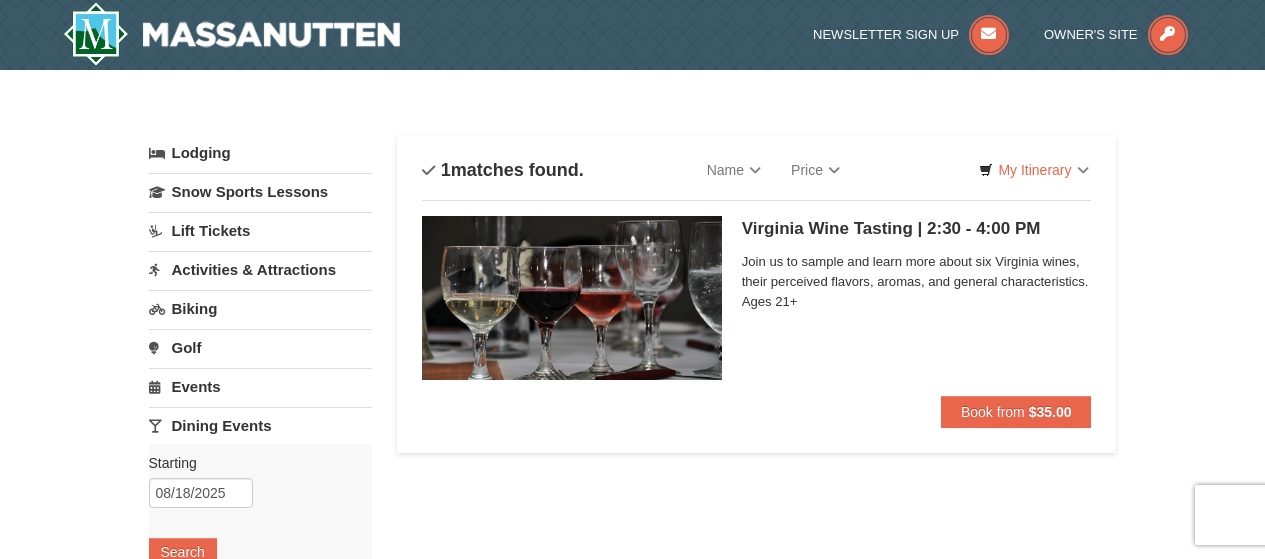 click on "Events" at bounding box center [260, 386] 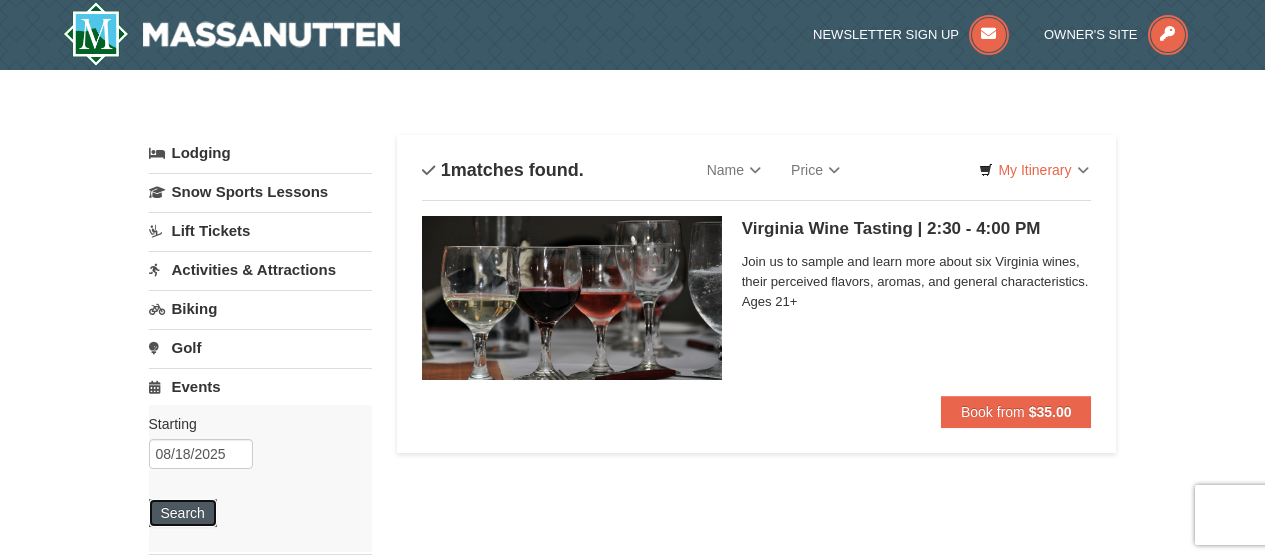 click on "Search" at bounding box center [183, 513] 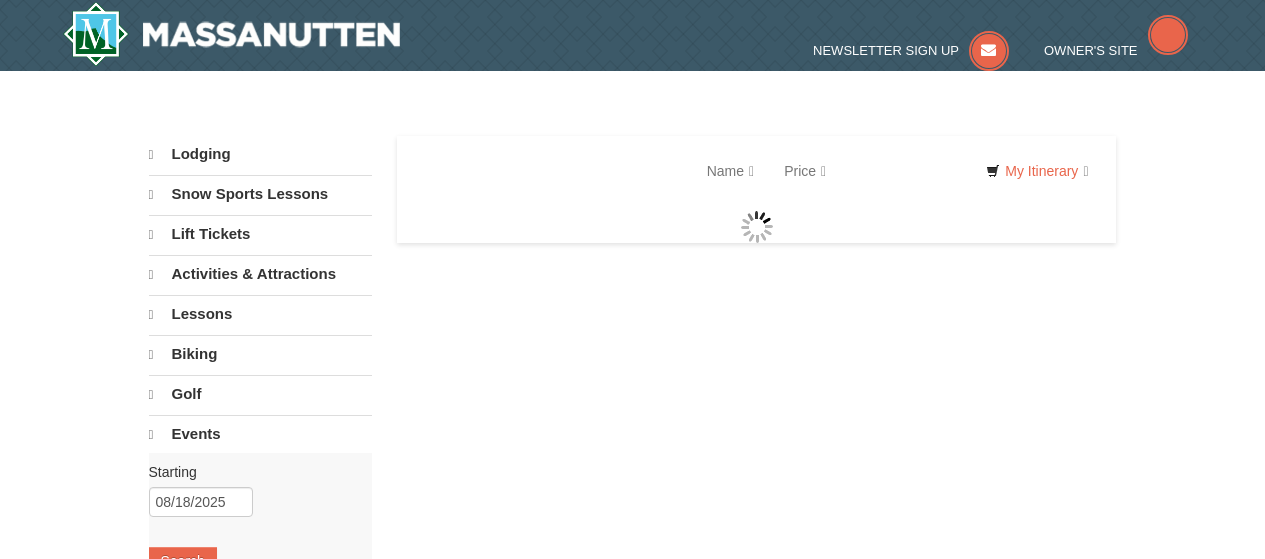scroll, scrollTop: 0, scrollLeft: 0, axis: both 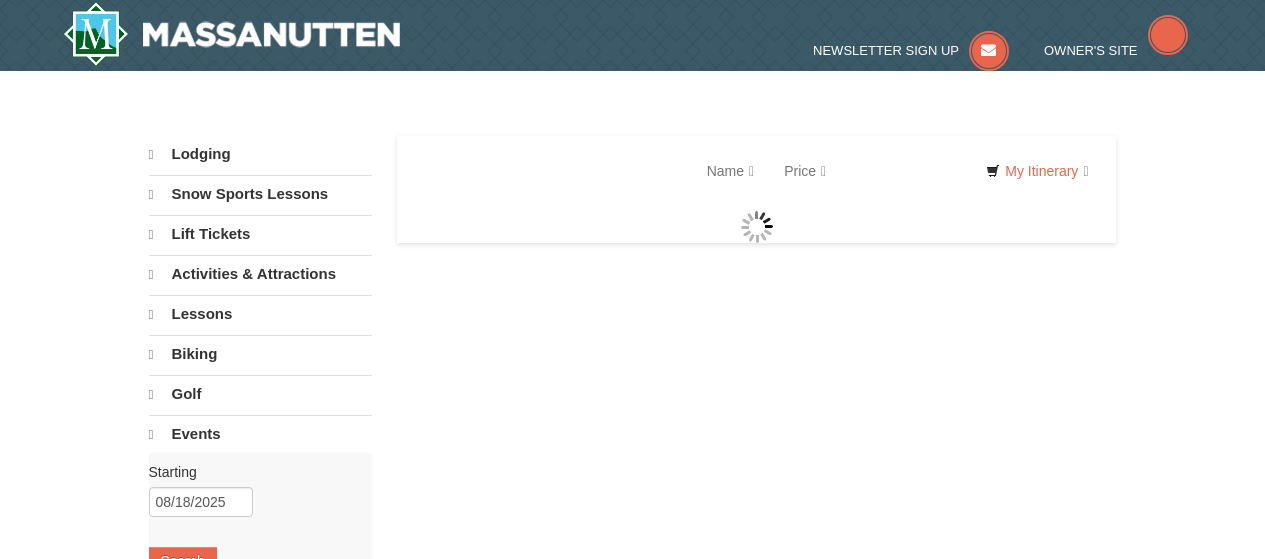 select on "8" 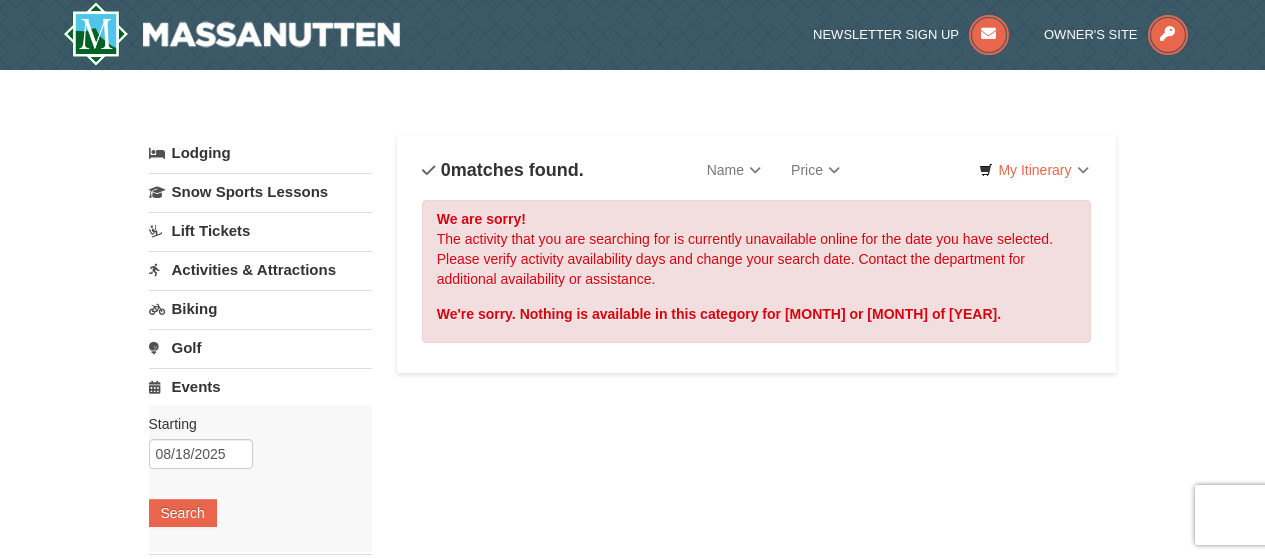 click on "Activities & Attractions" at bounding box center [260, 269] 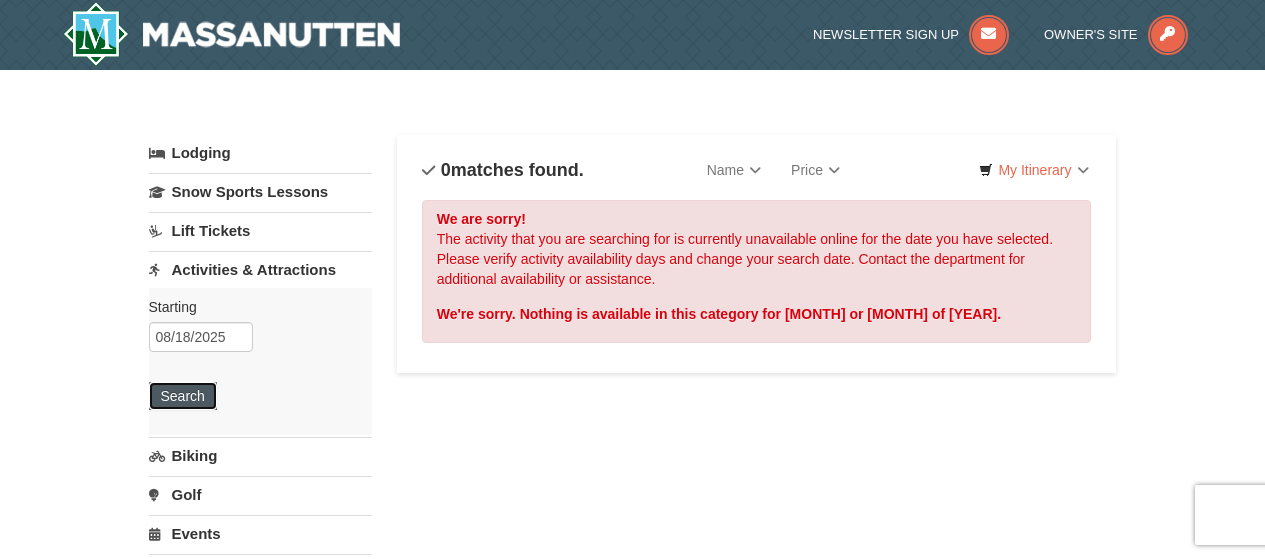 click on "Search" at bounding box center (183, 396) 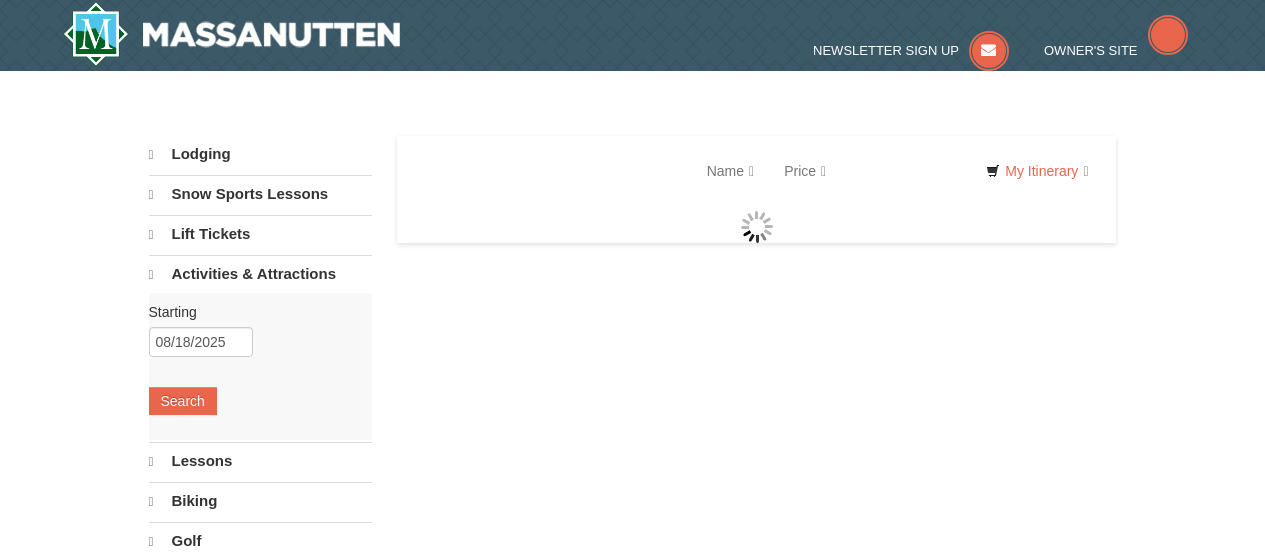 scroll, scrollTop: 0, scrollLeft: 0, axis: both 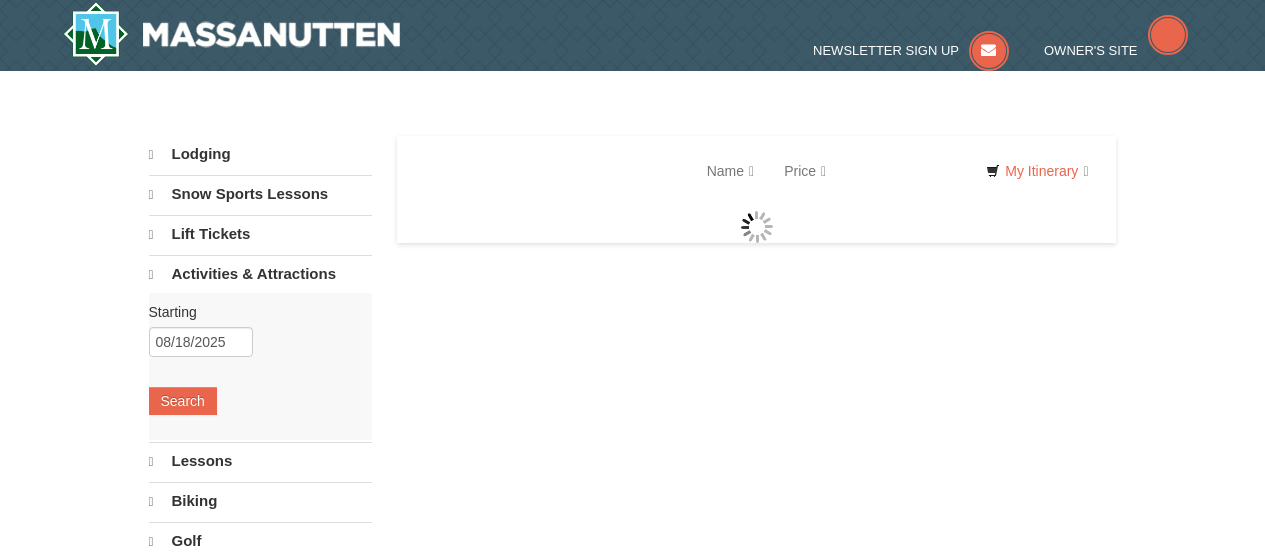 select on "8" 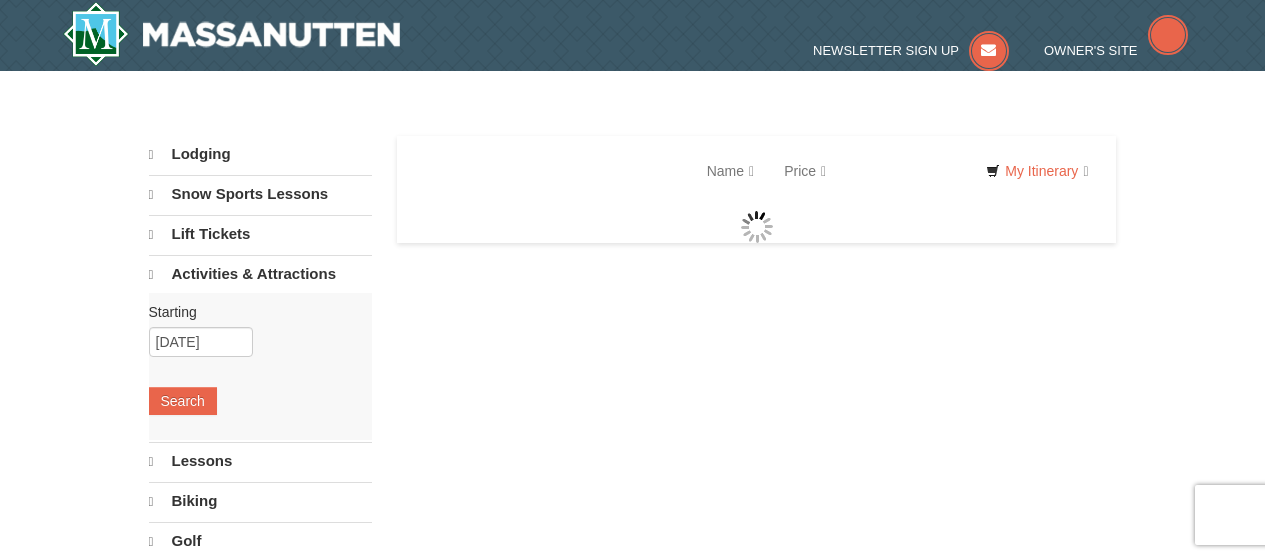 scroll, scrollTop: 0, scrollLeft: 0, axis: both 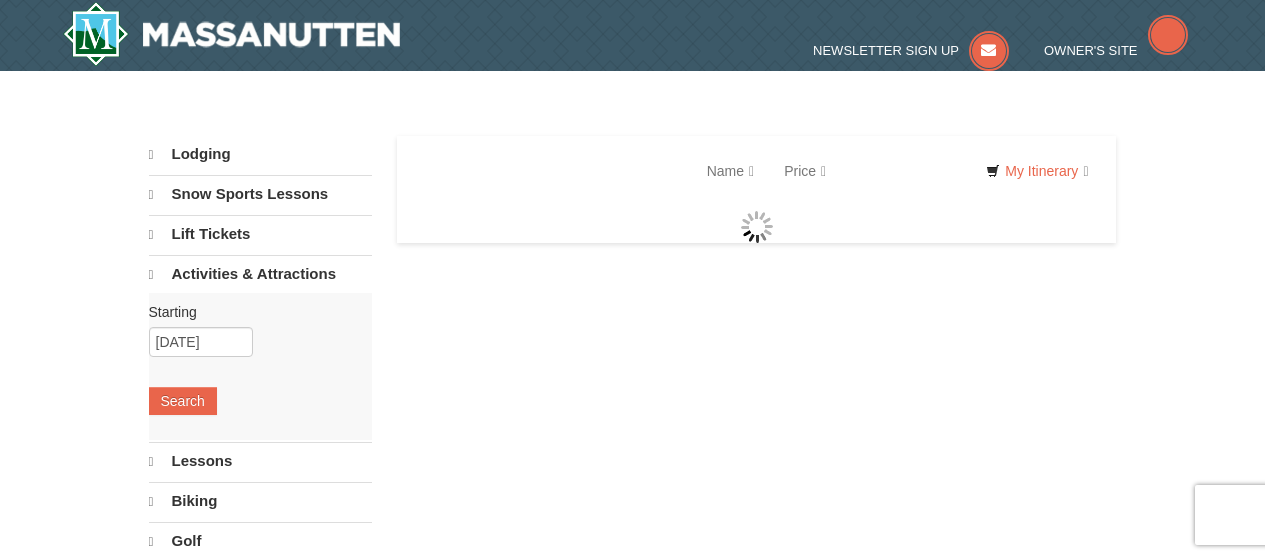 select on "8" 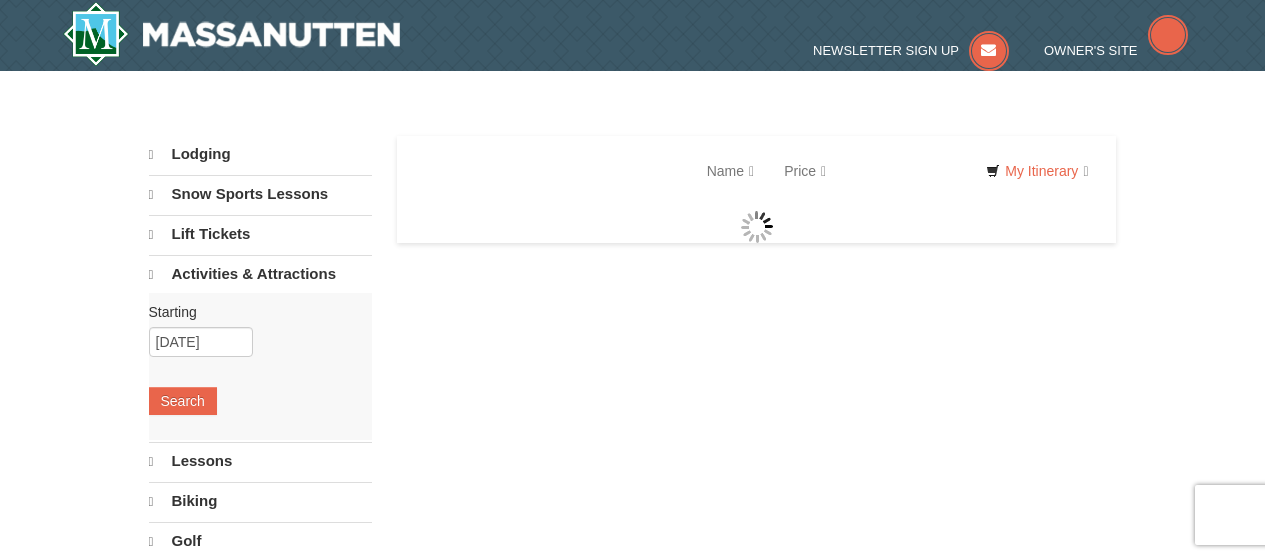 select on "8" 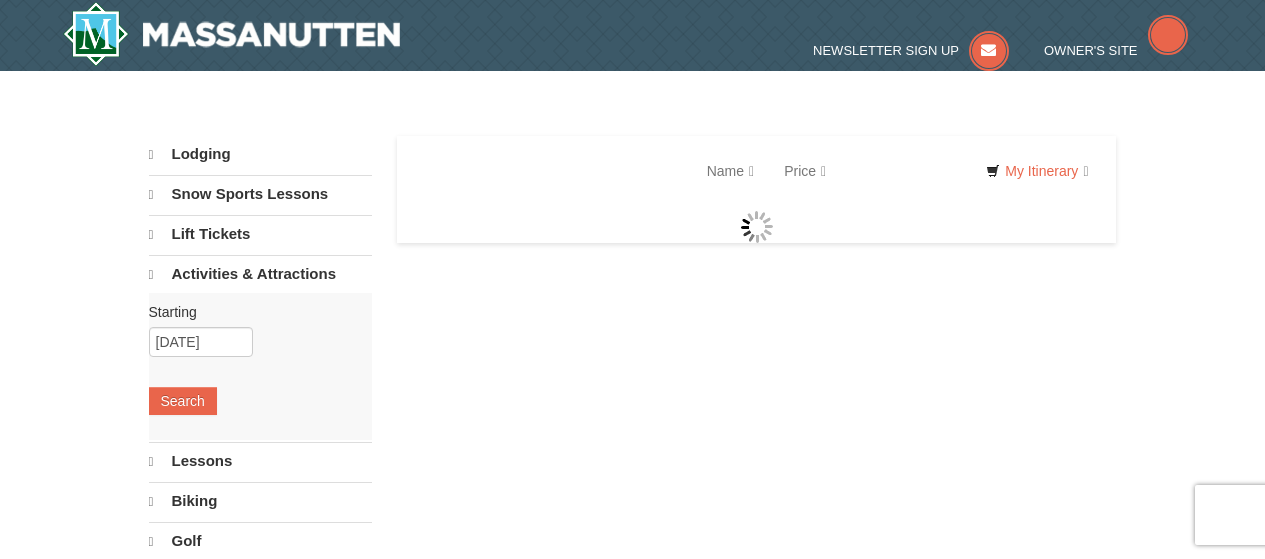 scroll, scrollTop: 0, scrollLeft: 0, axis: both 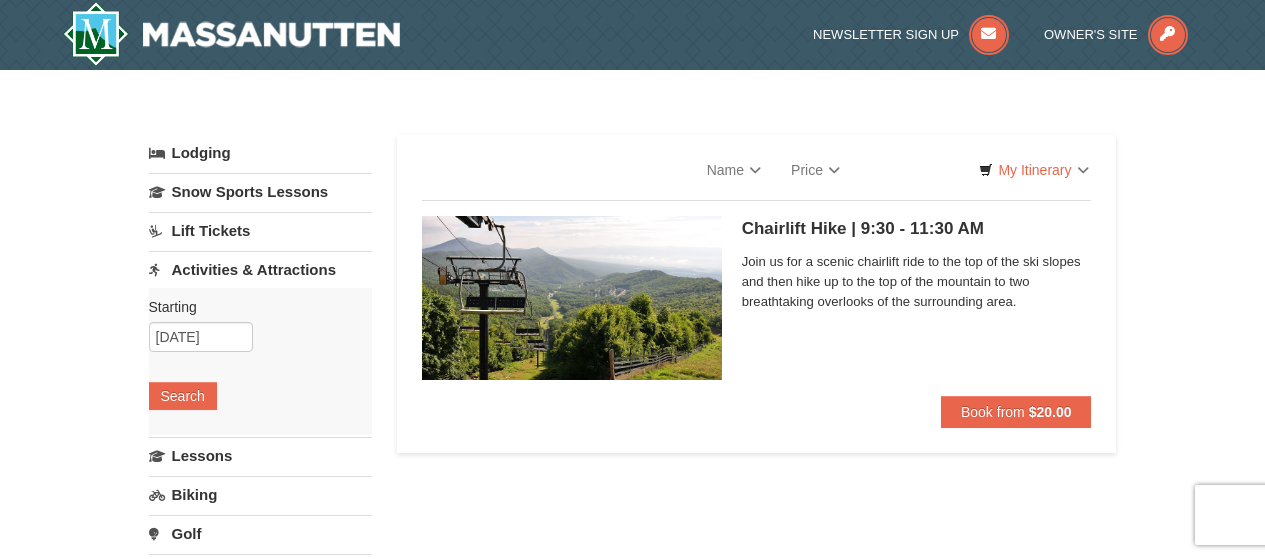 select on "8" 